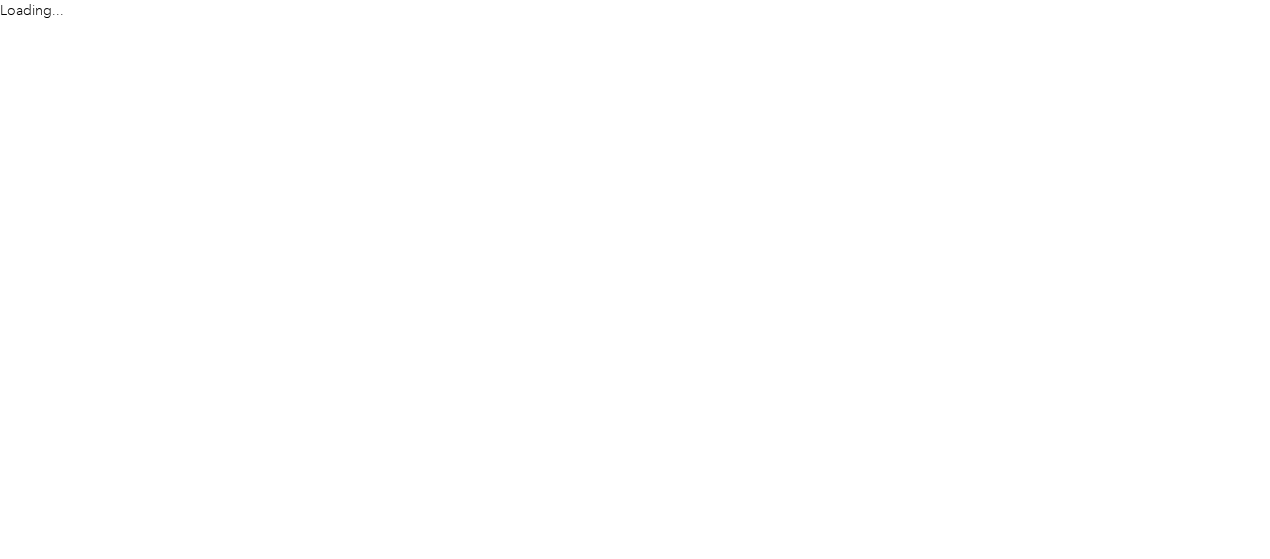 scroll, scrollTop: 0, scrollLeft: 0, axis: both 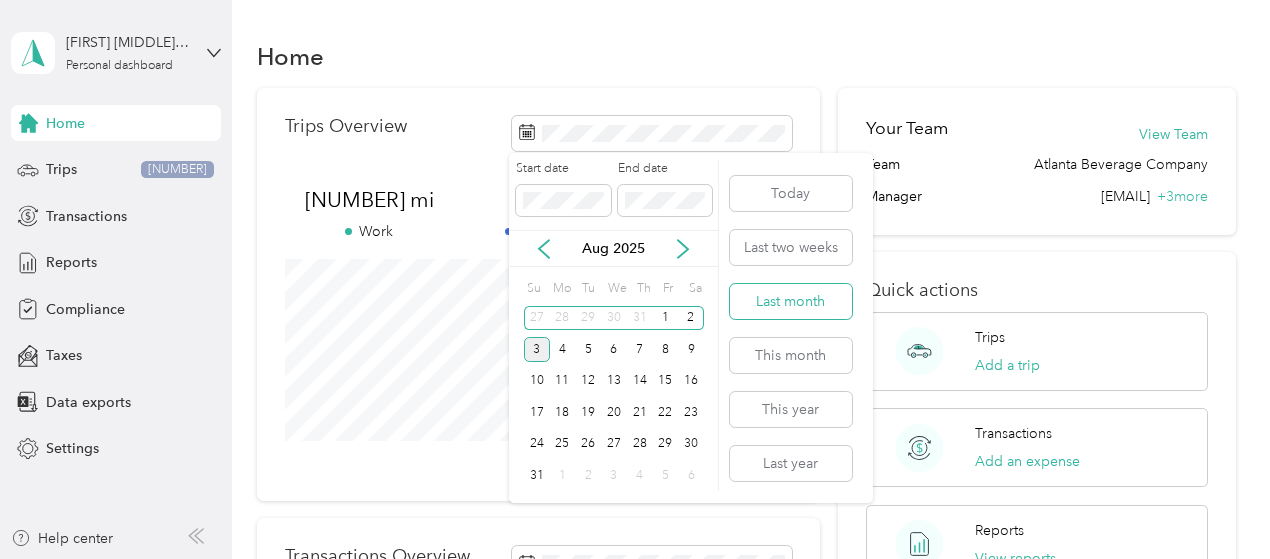 click on "Last month" at bounding box center [791, 301] 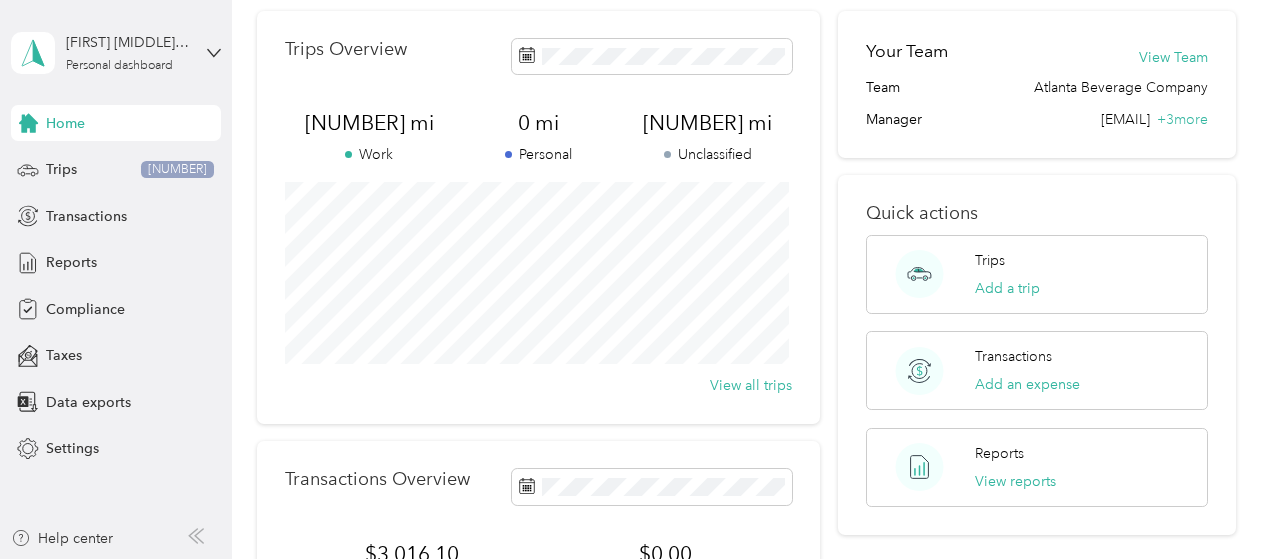 scroll, scrollTop: 74, scrollLeft: 0, axis: vertical 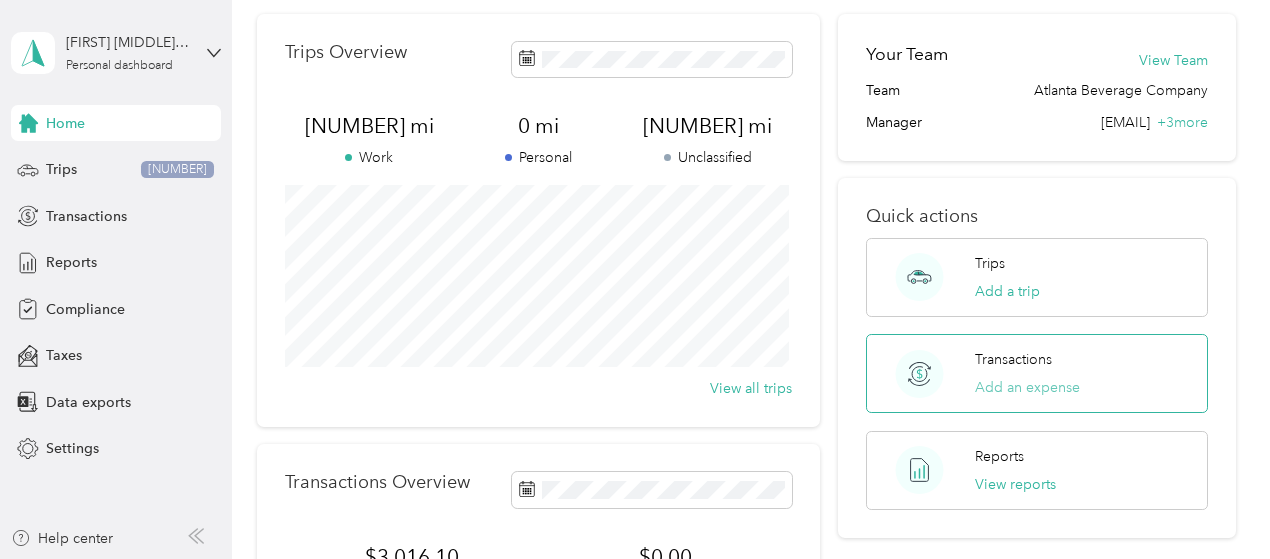 click on "Add an expense" at bounding box center (1027, 387) 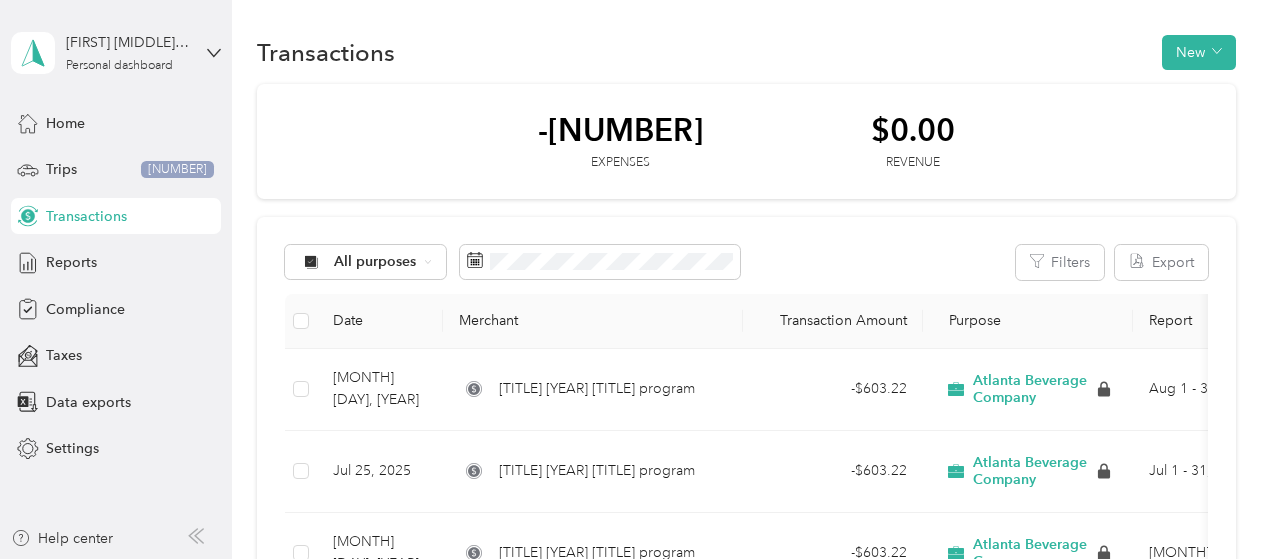 scroll, scrollTop: 0, scrollLeft: 0, axis: both 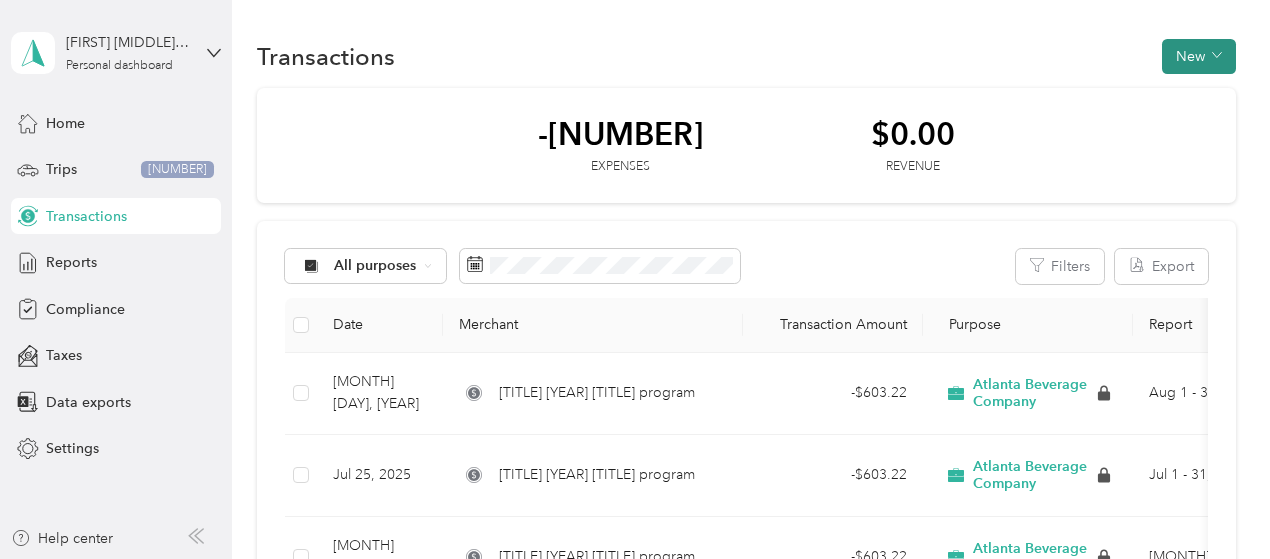 click on "New" at bounding box center (1199, 56) 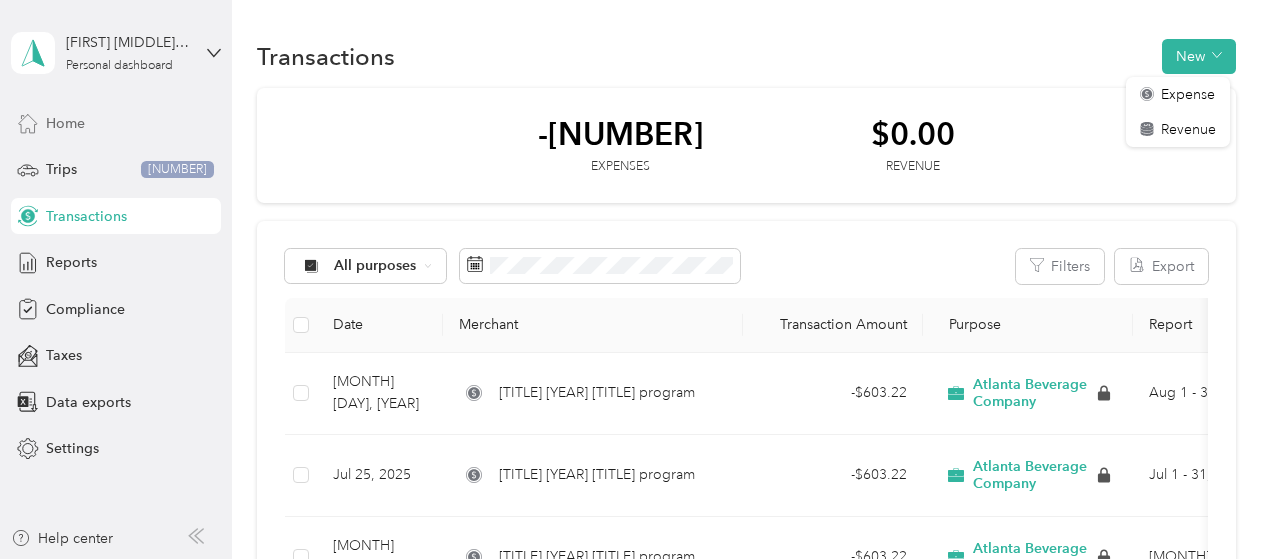 click on "Home" at bounding box center [65, 123] 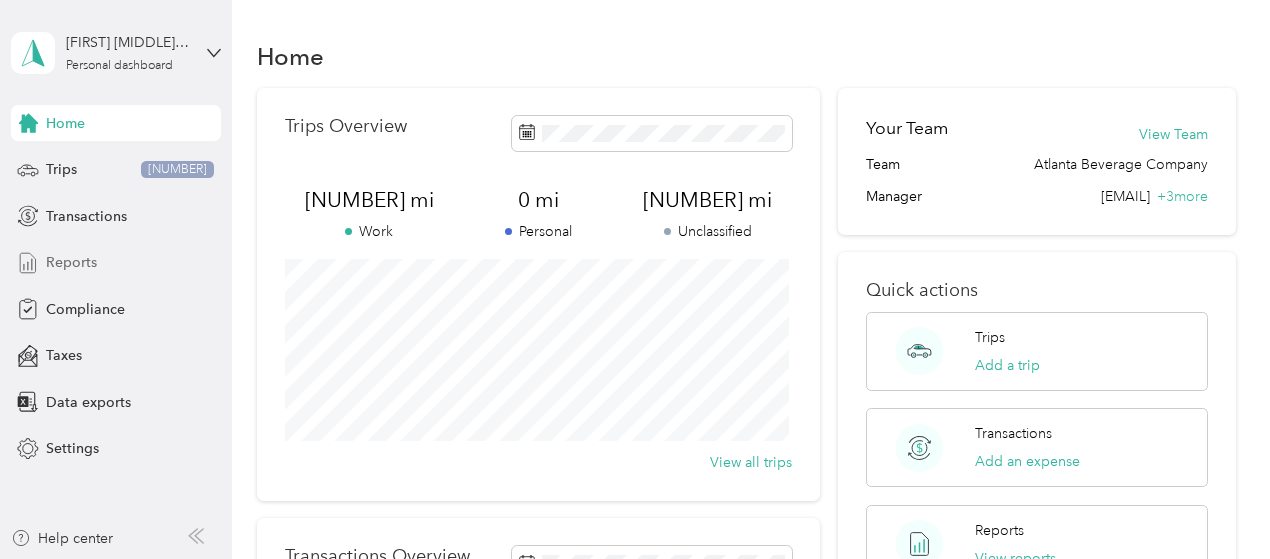 click on "Reports" at bounding box center (71, 262) 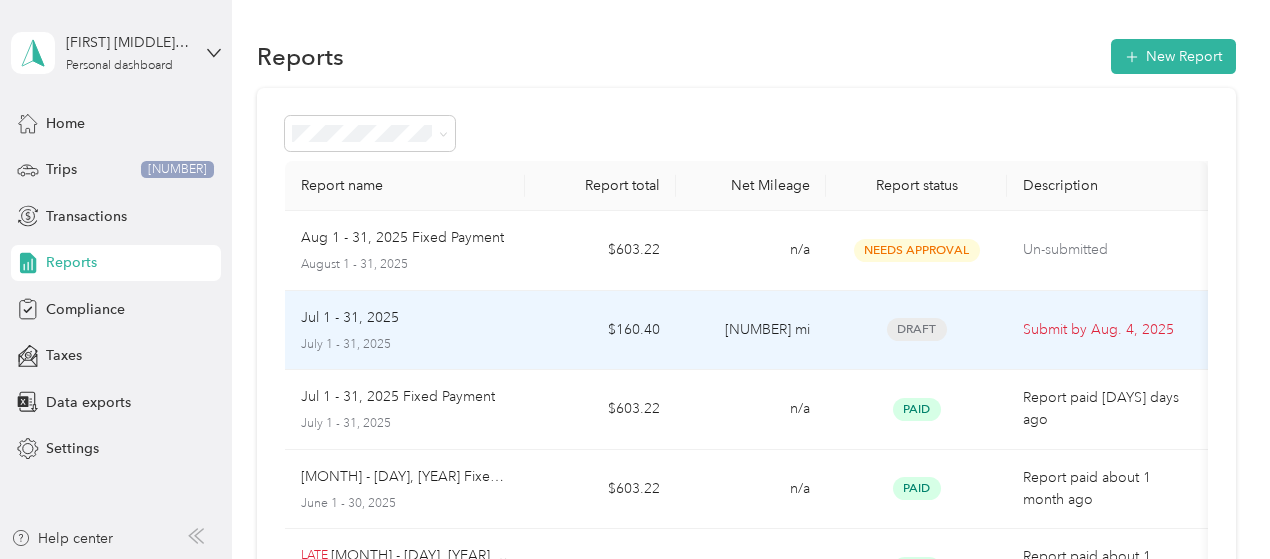 click on "Draft" at bounding box center (917, 329) 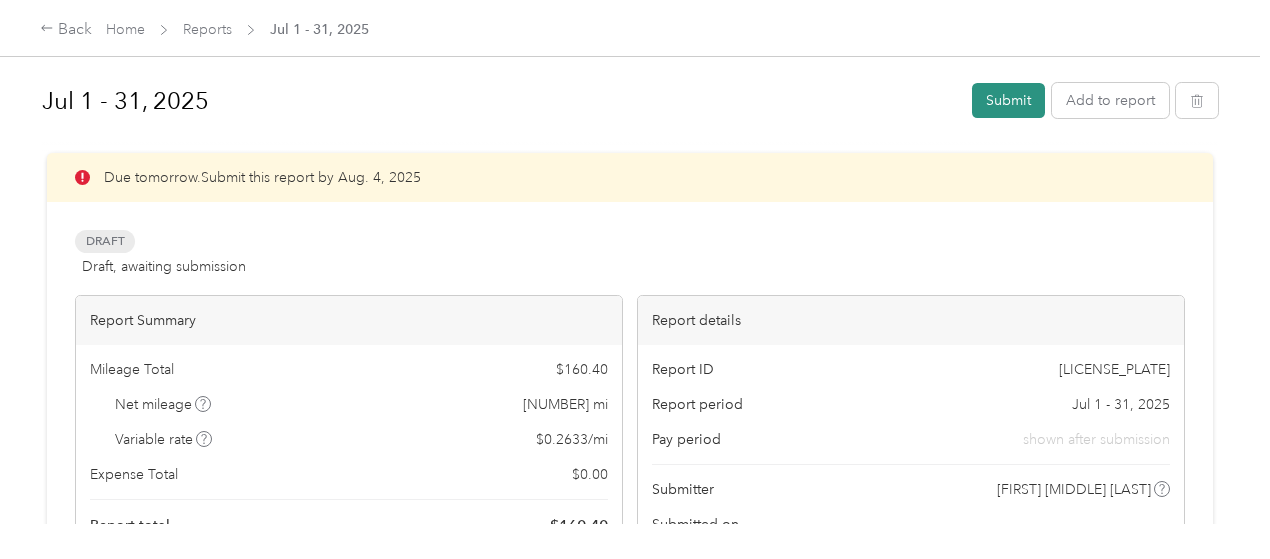 click on "Submit" at bounding box center [1008, 100] 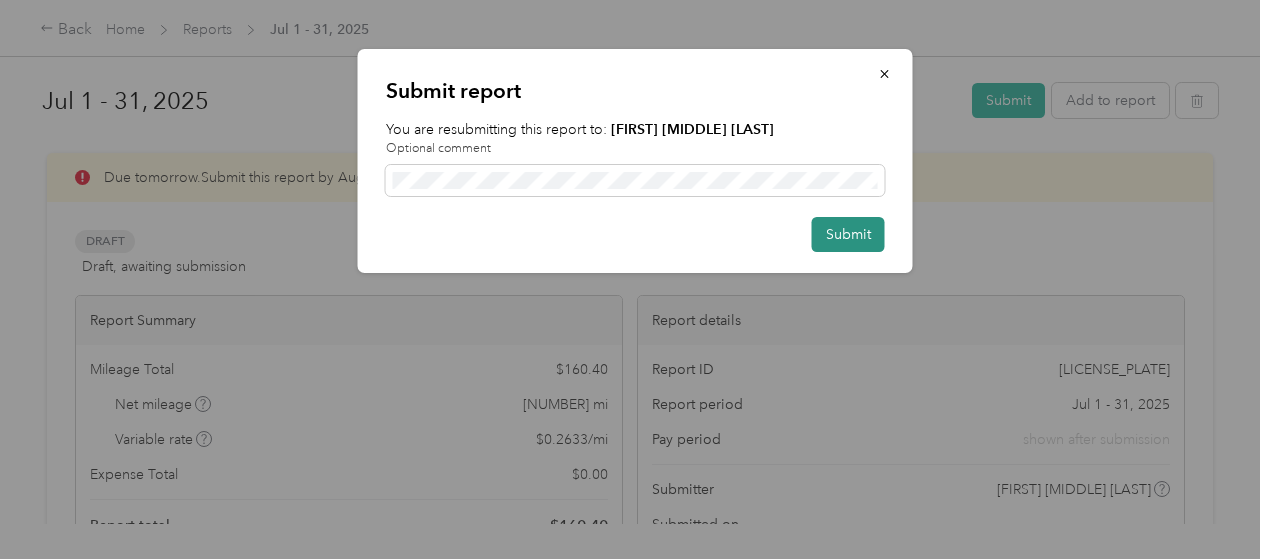 click on "Submit" at bounding box center (848, 234) 